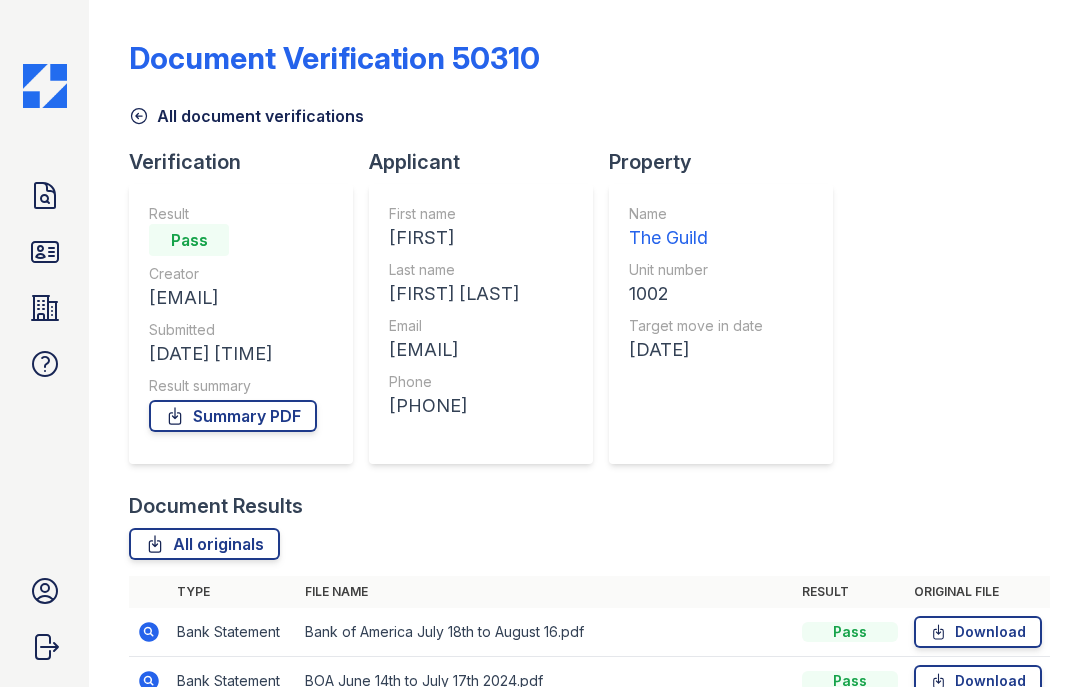 scroll, scrollTop: 0, scrollLeft: 0, axis: both 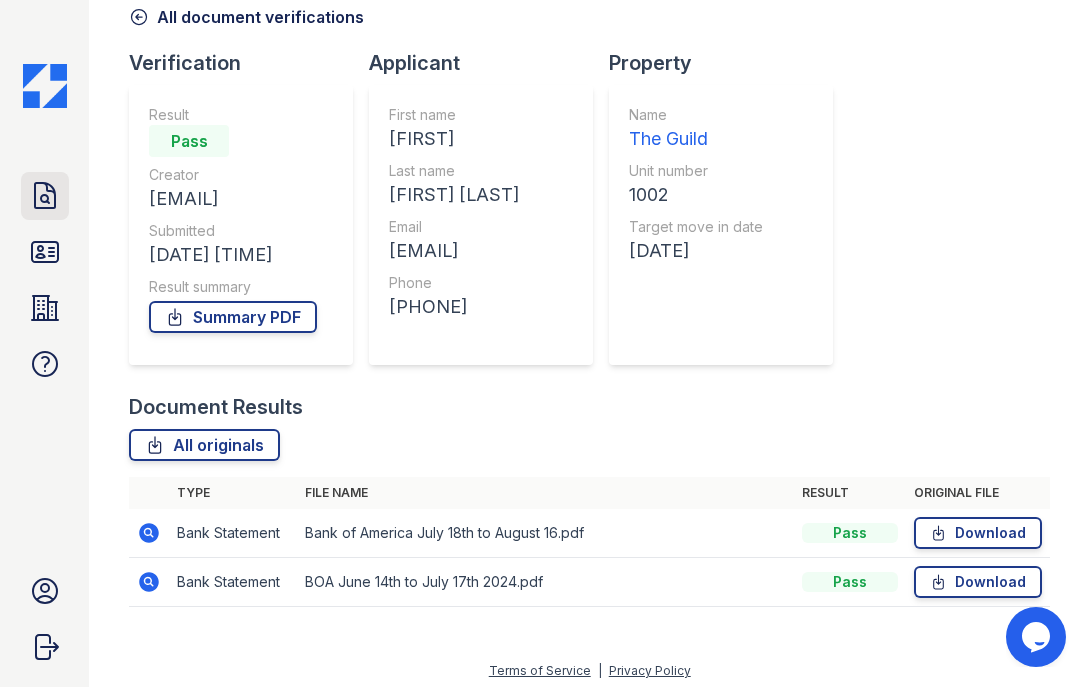 click 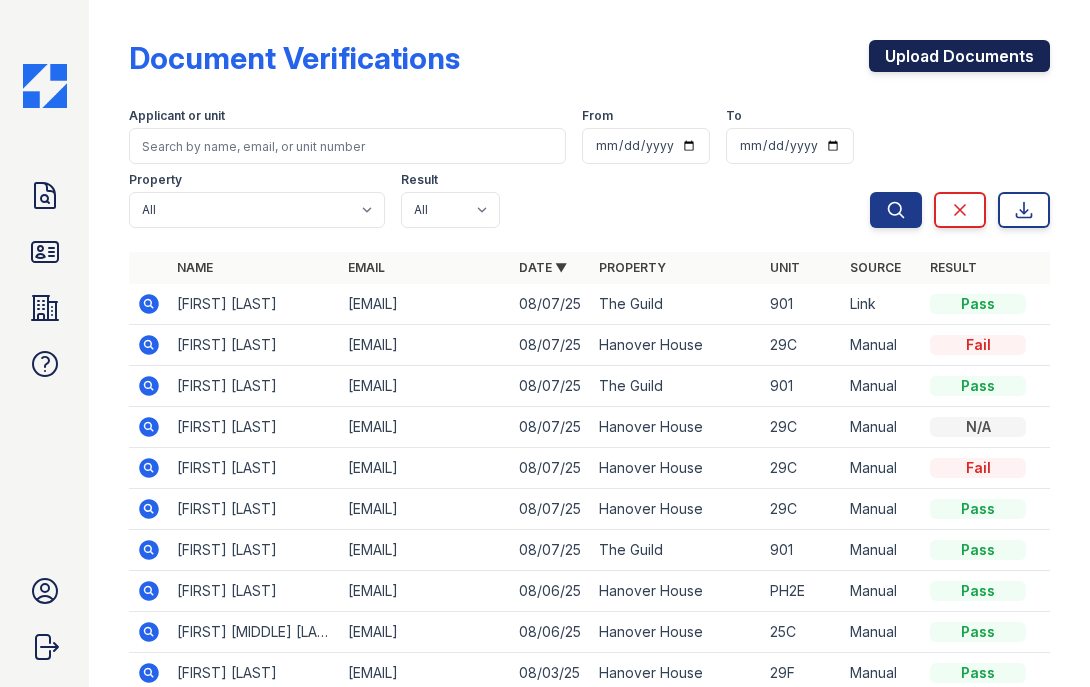 click on "Upload Documents" at bounding box center (959, 56) 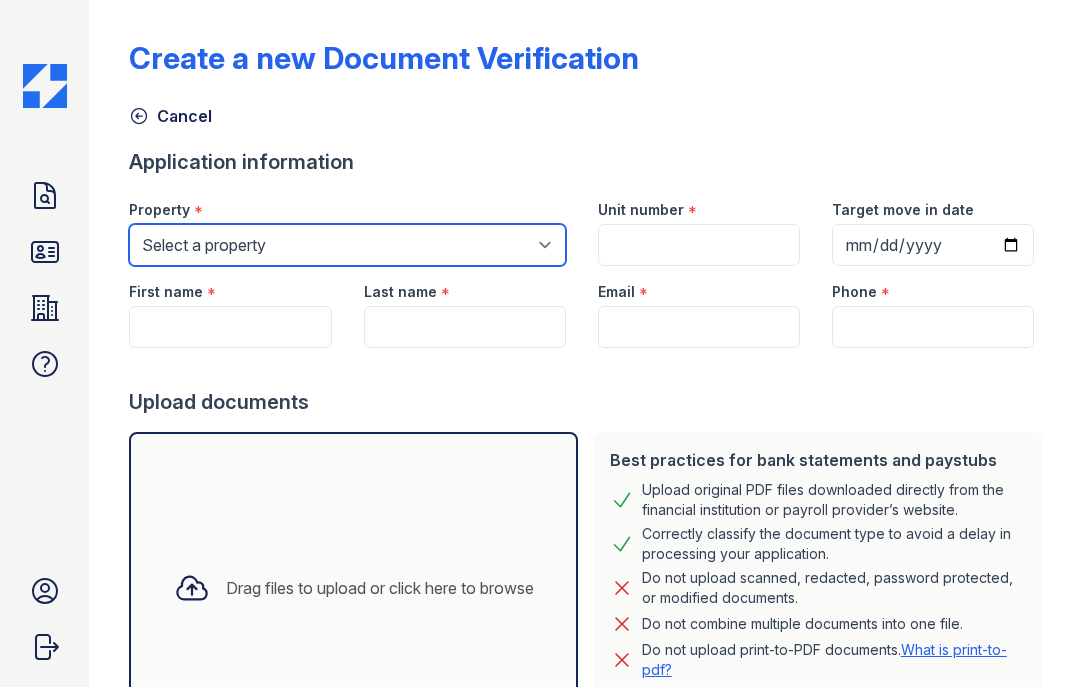 click on "Select a property
Hanover House
The Guild" at bounding box center [347, 245] 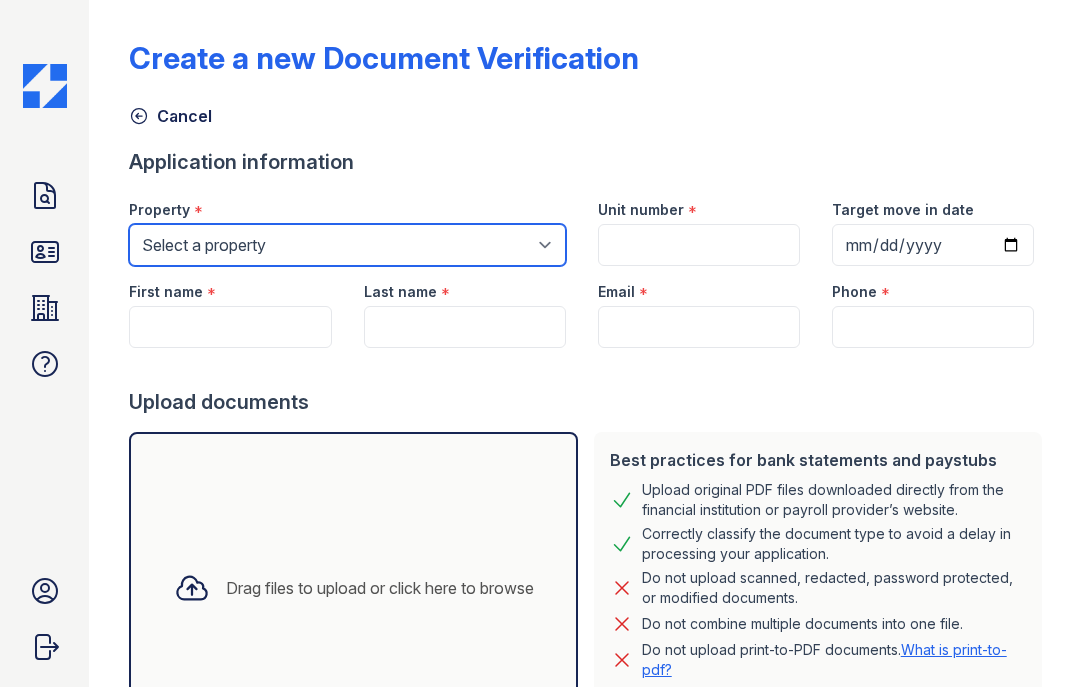 select on "3109" 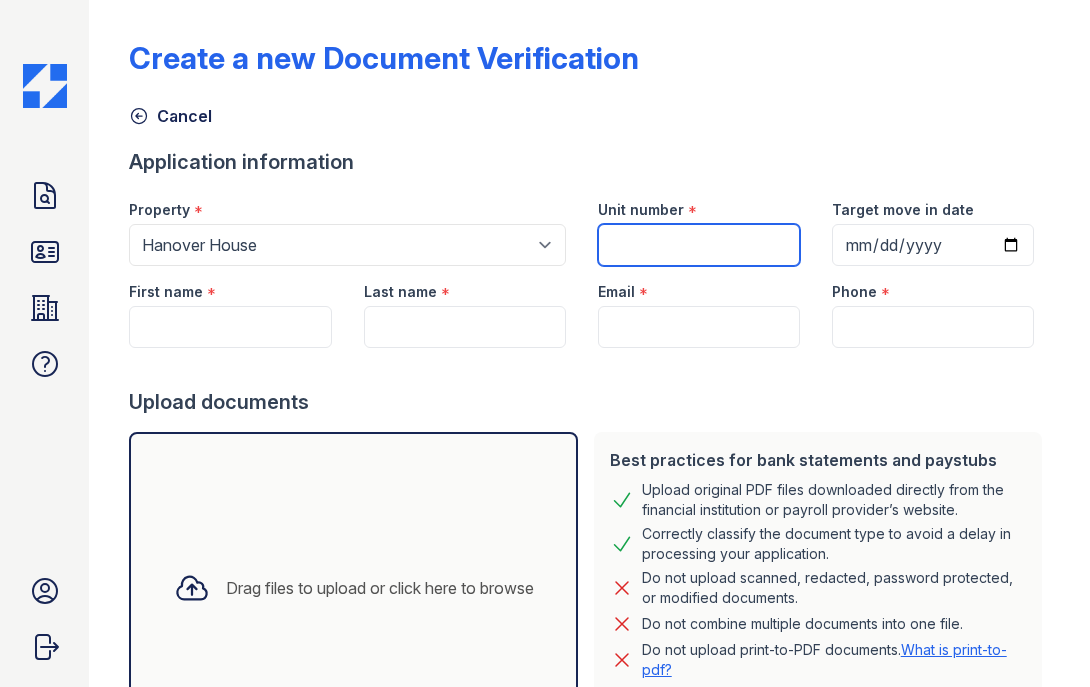 click on "Unit number" at bounding box center [699, 245] 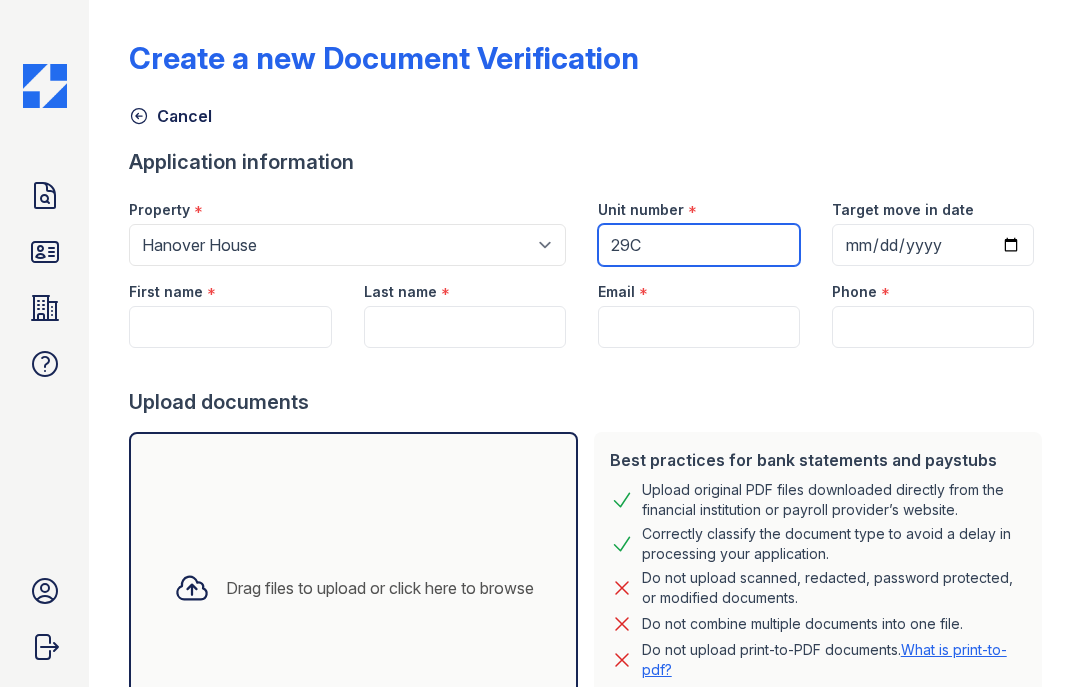 type on "29C" 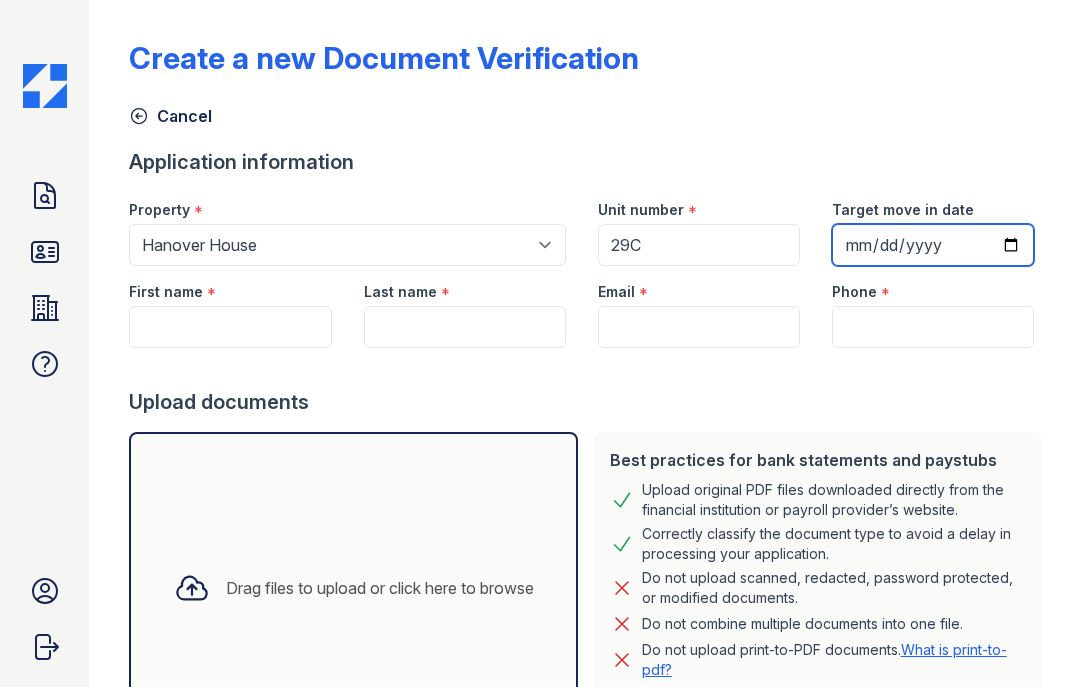 click on "Target move in date" at bounding box center (933, 245) 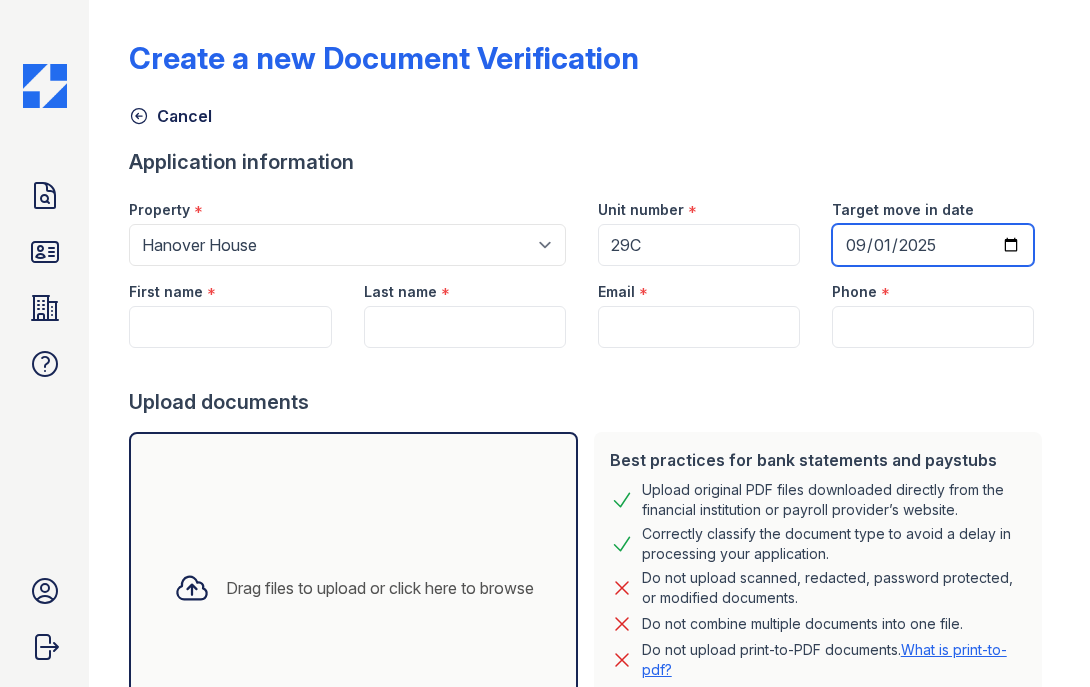 type on "2025-09-01" 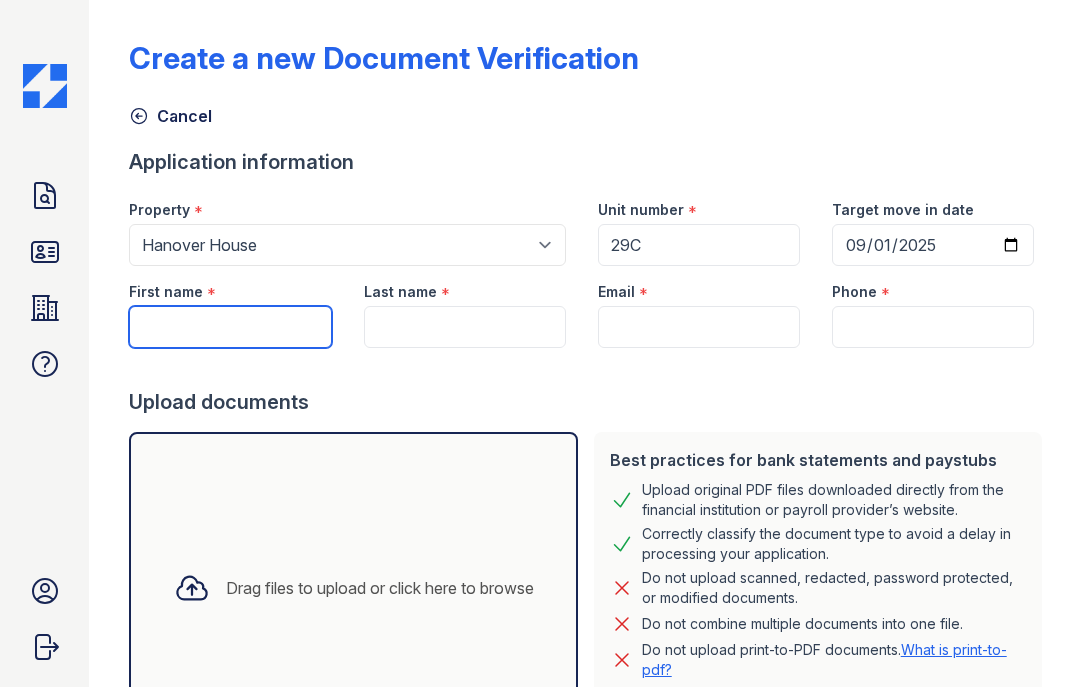 click on "First name" at bounding box center (230, 327) 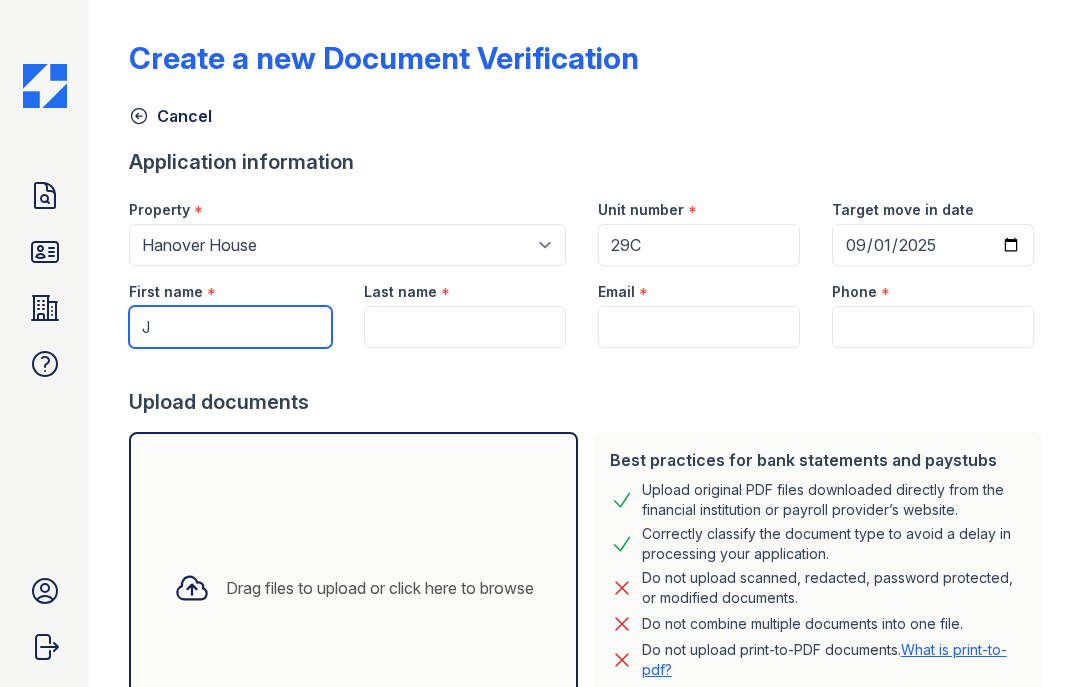 type on "J" 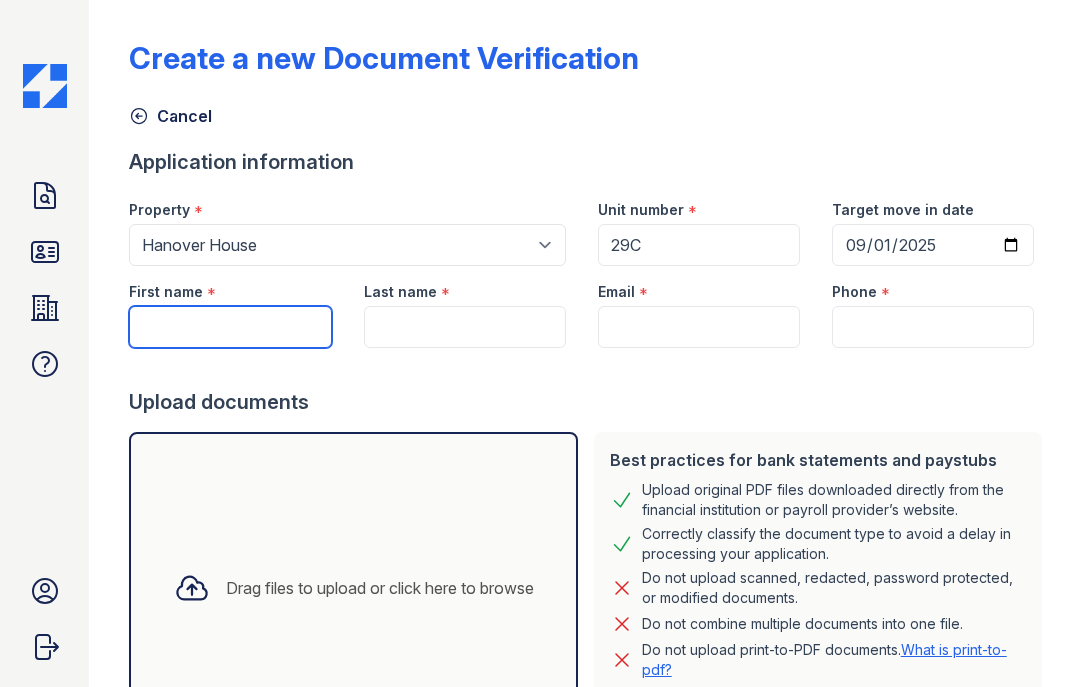 paste on "[FIRST] ([NICKNAME]) [LAST]" 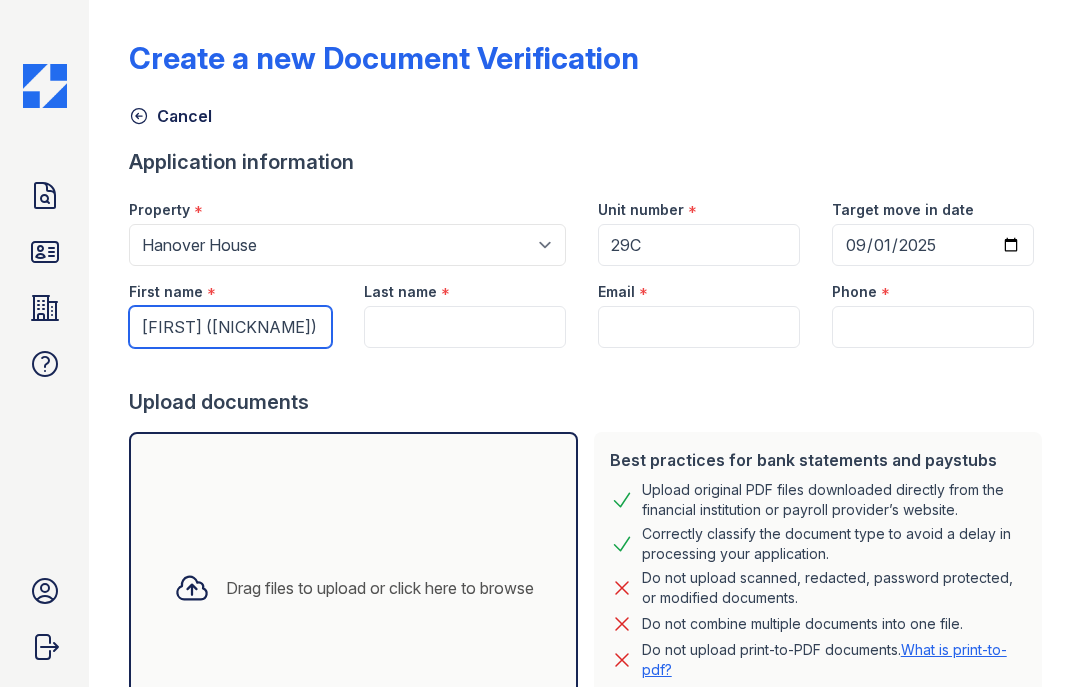 drag, startPoint x: 298, startPoint y: 328, endPoint x: 195, endPoint y: 328, distance: 103 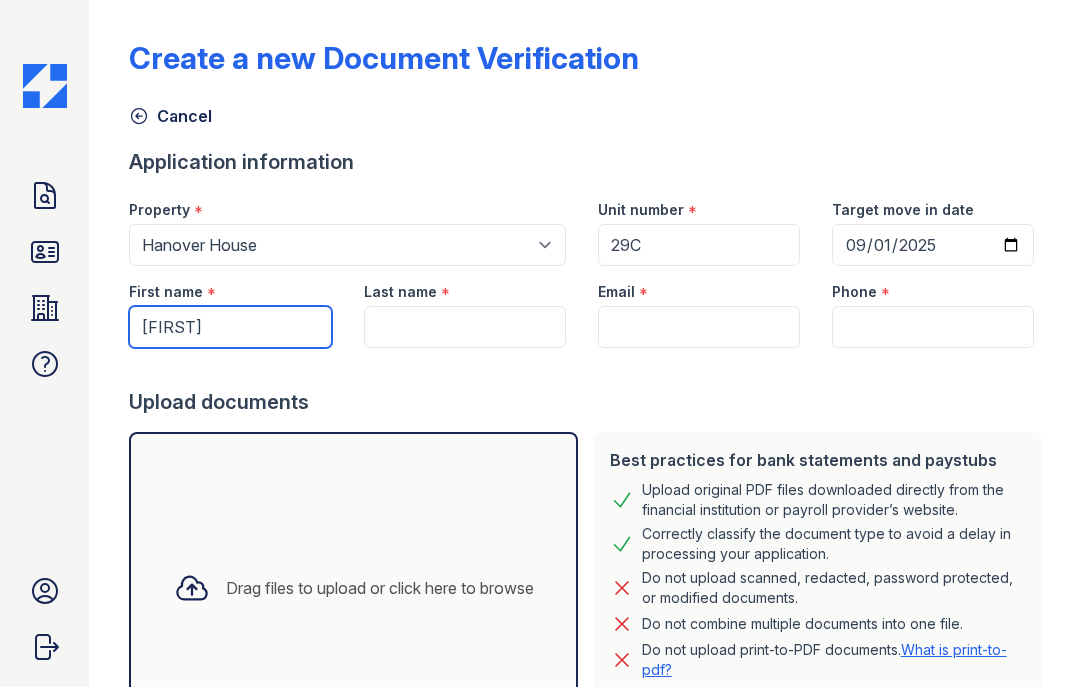 type on "[FIRST]" 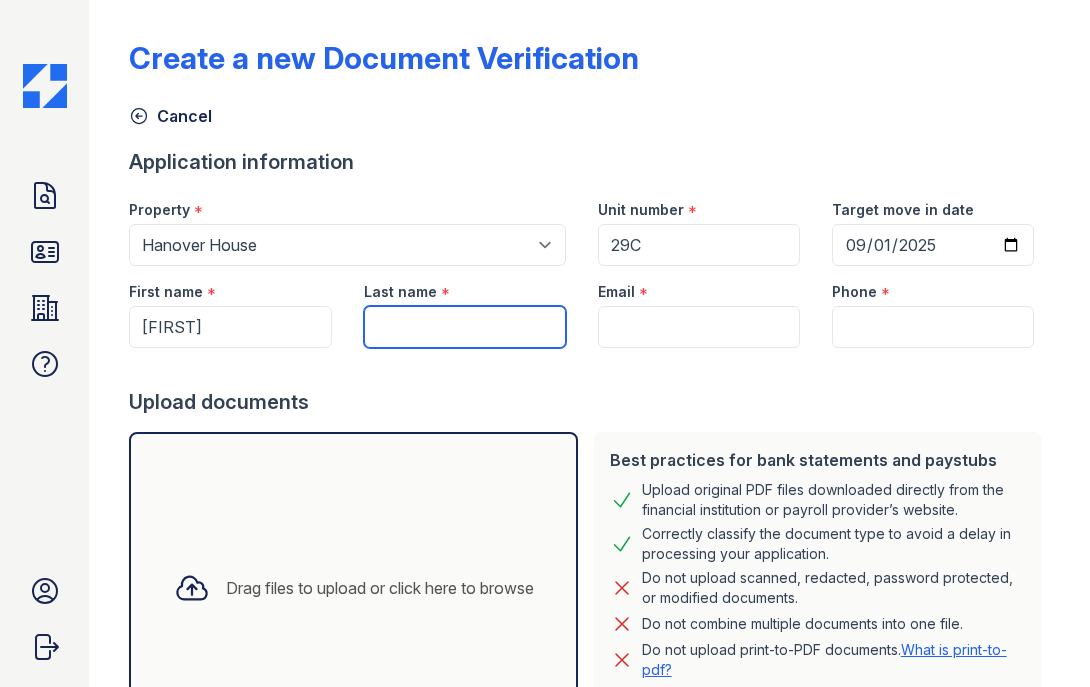 click on "Last name" at bounding box center [465, 327] 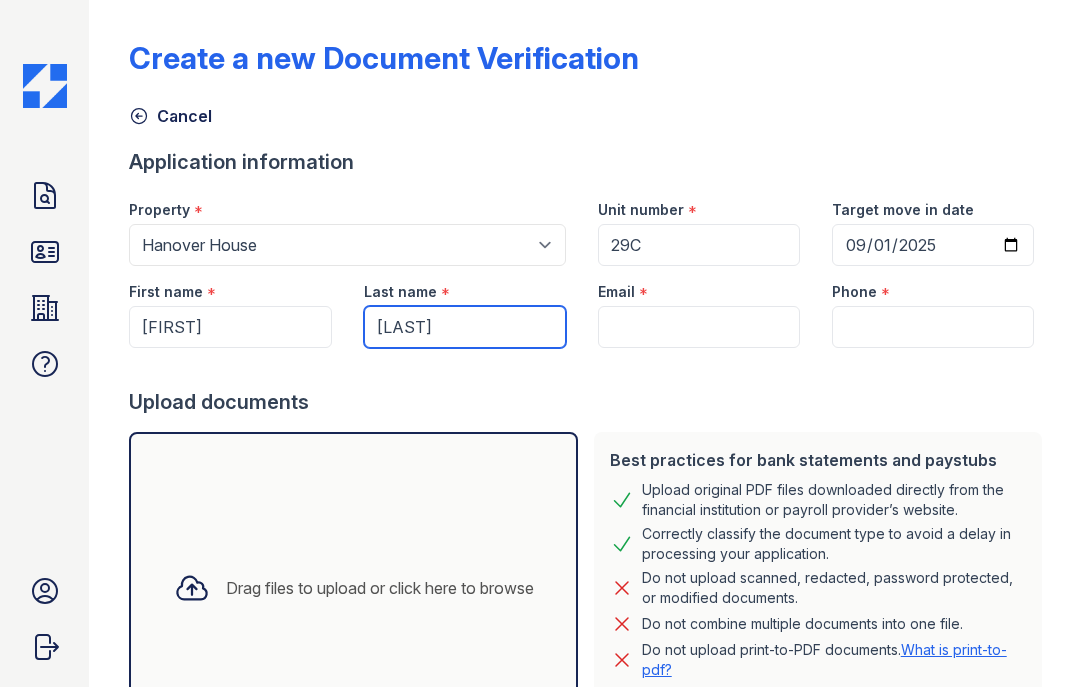 type on "[LAST]" 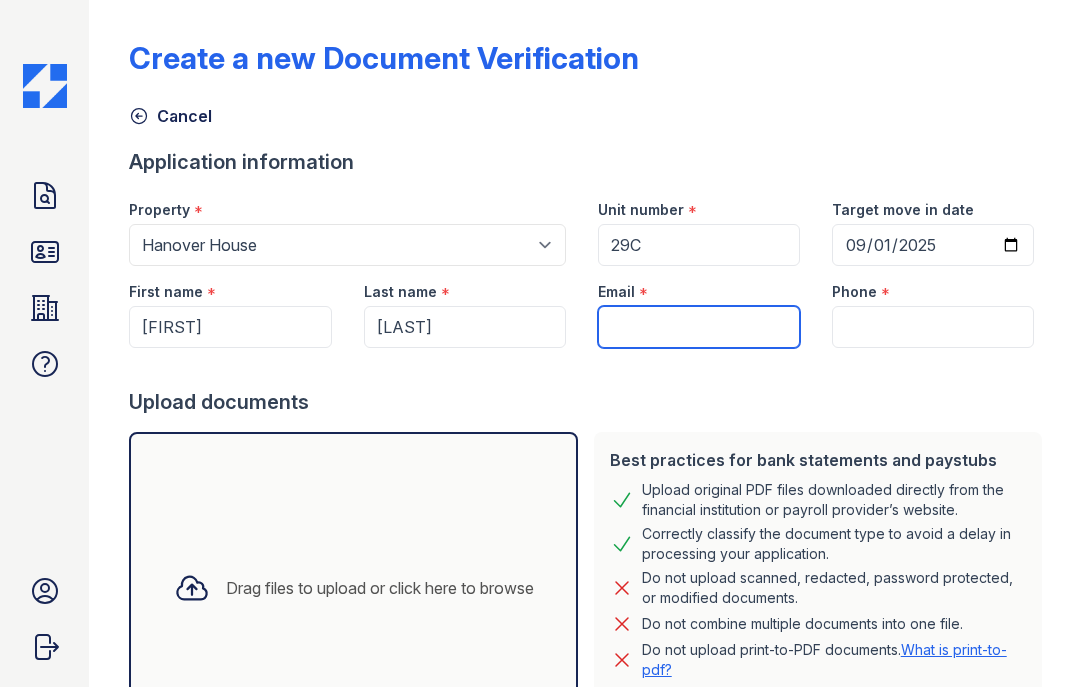 click on "Email" at bounding box center [699, 327] 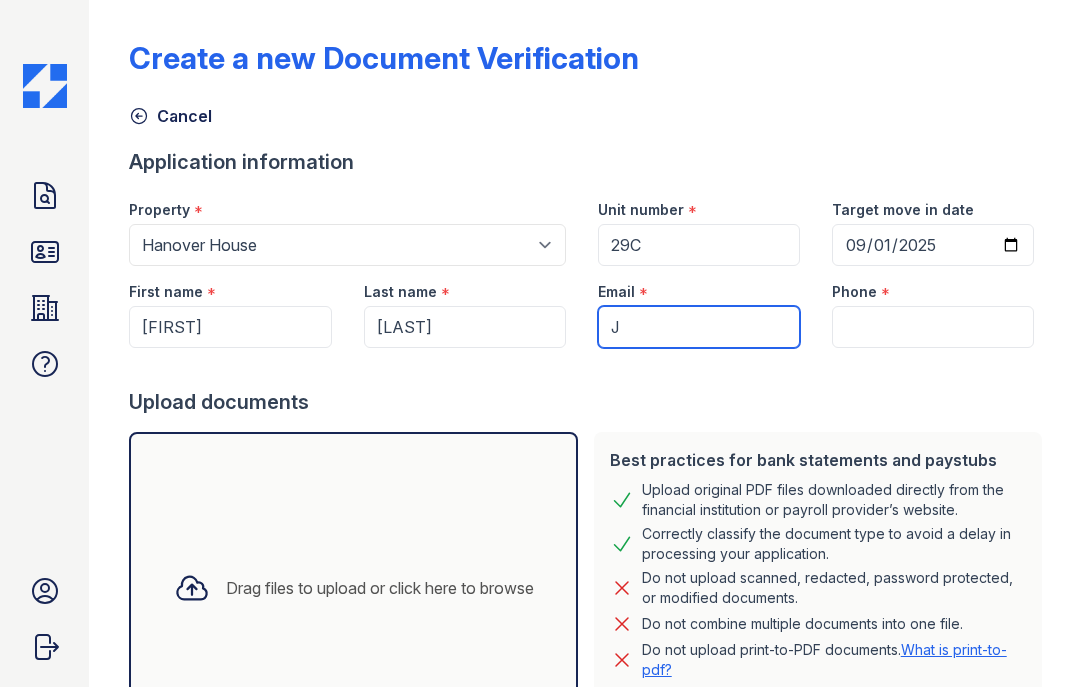 type on "J" 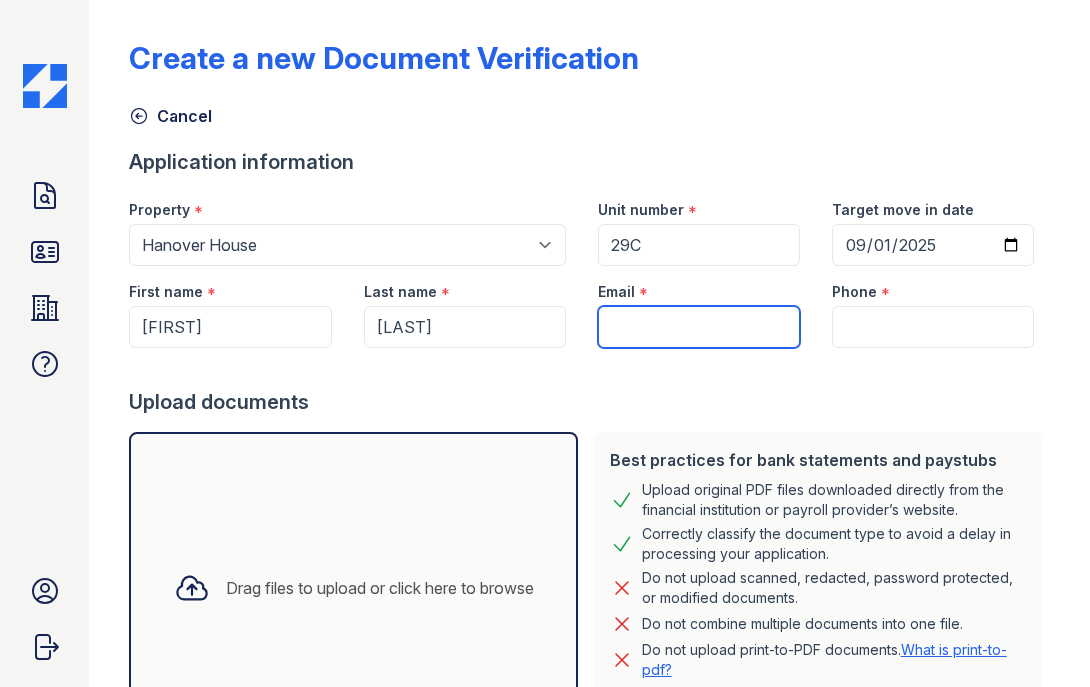 paste on "[EMAIL]" 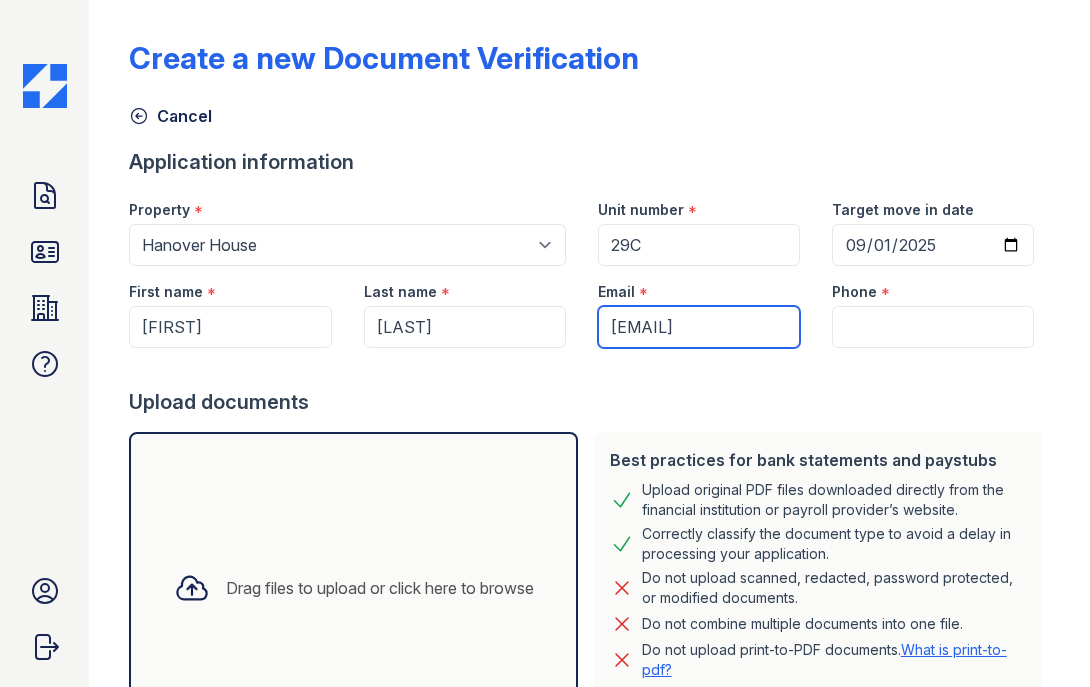 scroll, scrollTop: 0, scrollLeft: 8, axis: horizontal 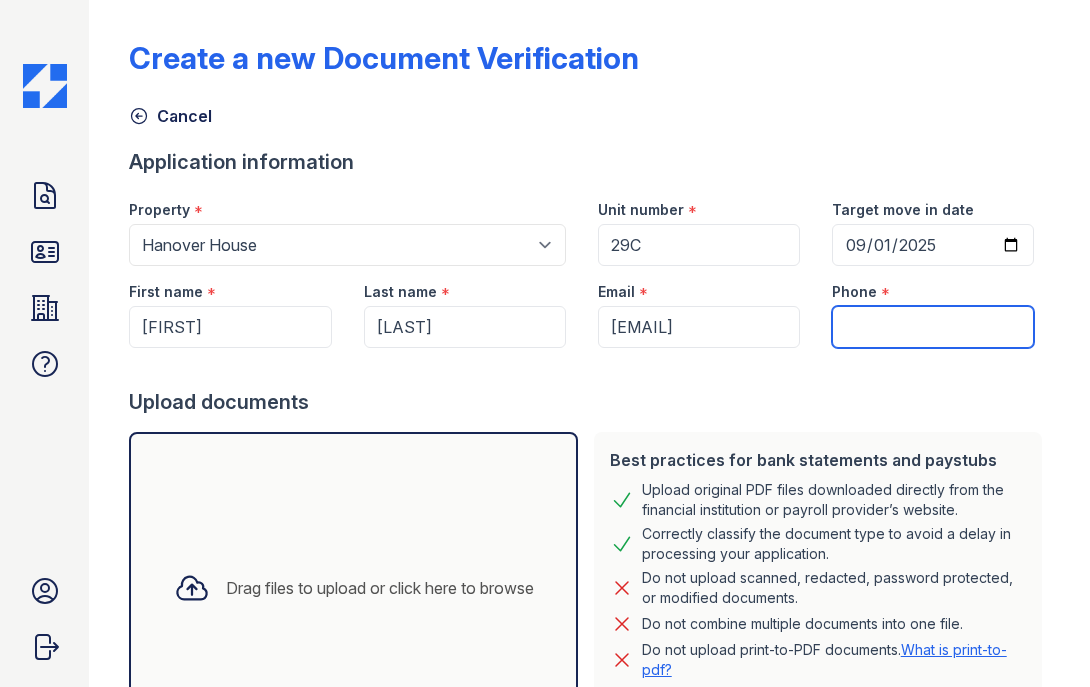 click on "Phone" at bounding box center (933, 327) 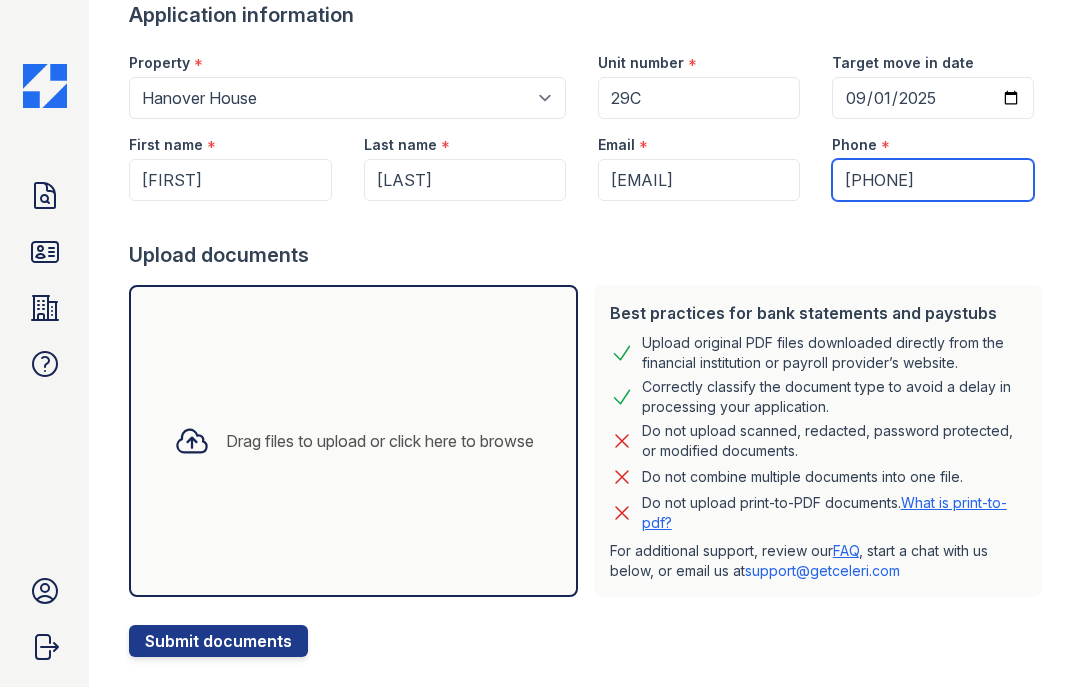 scroll, scrollTop: 174, scrollLeft: 0, axis: vertical 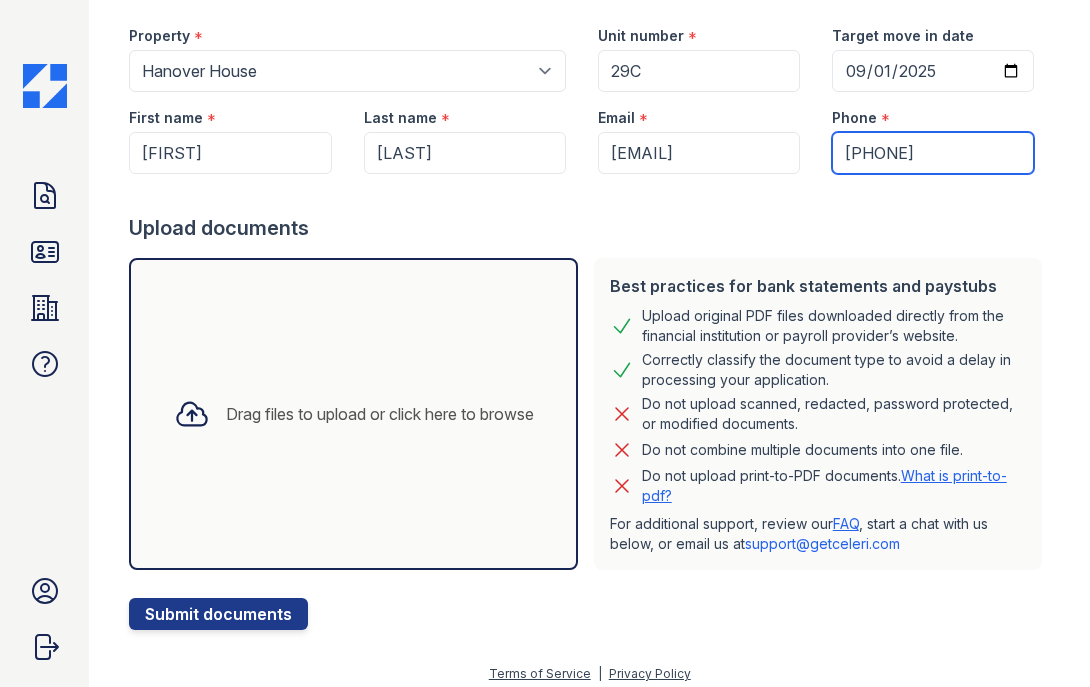 type on "[PHONE]" 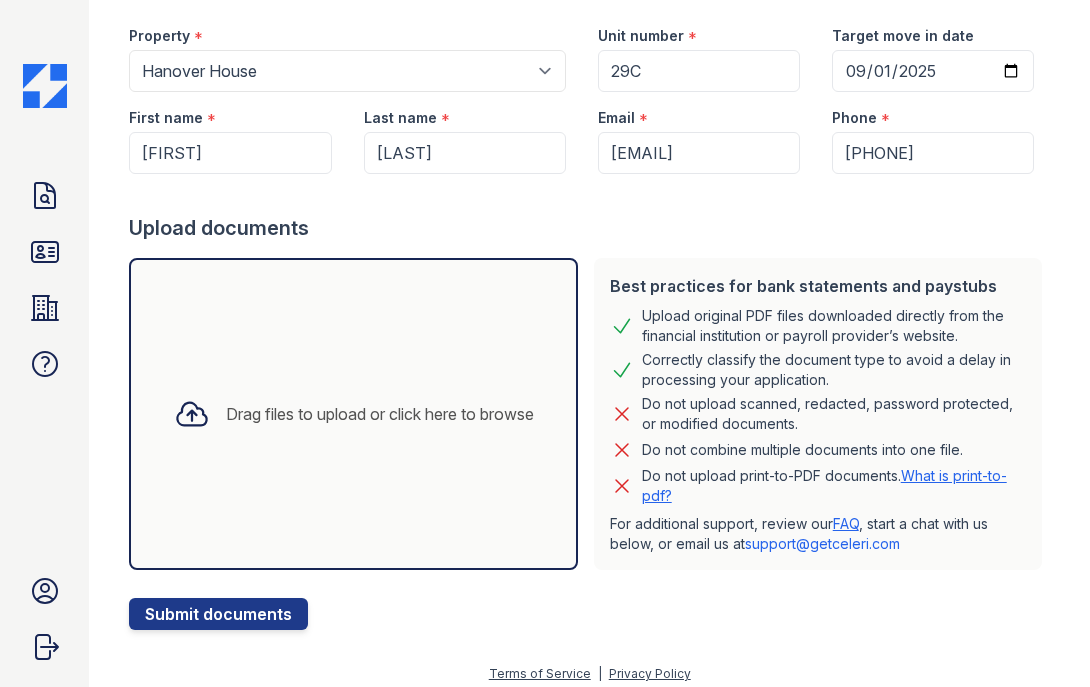 click 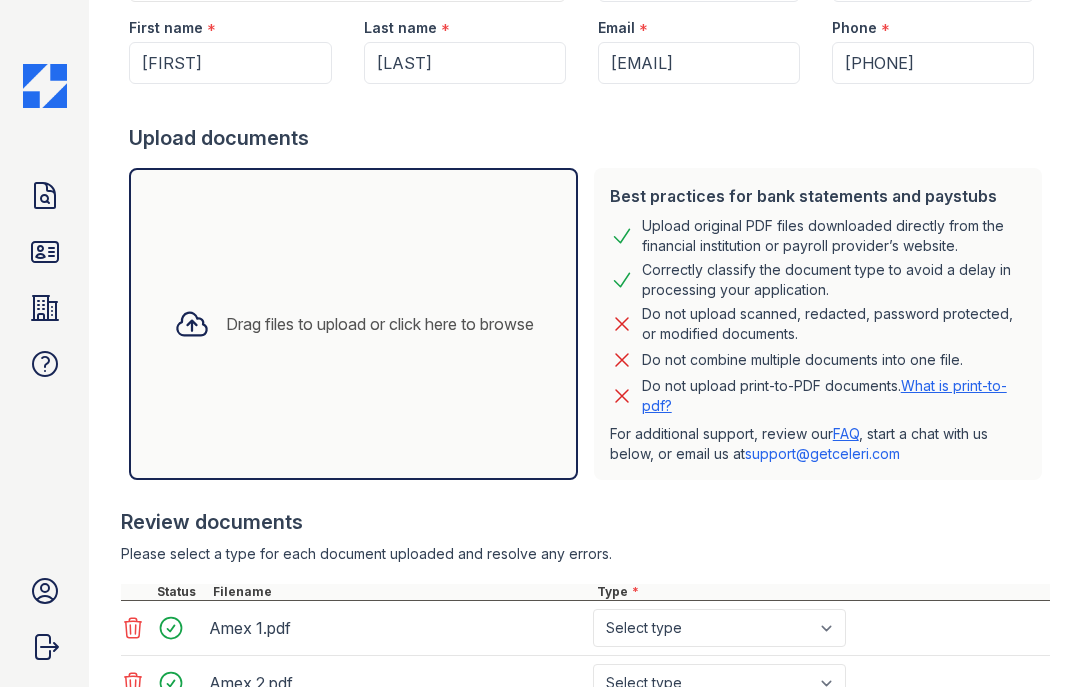 scroll, scrollTop: 428, scrollLeft: 0, axis: vertical 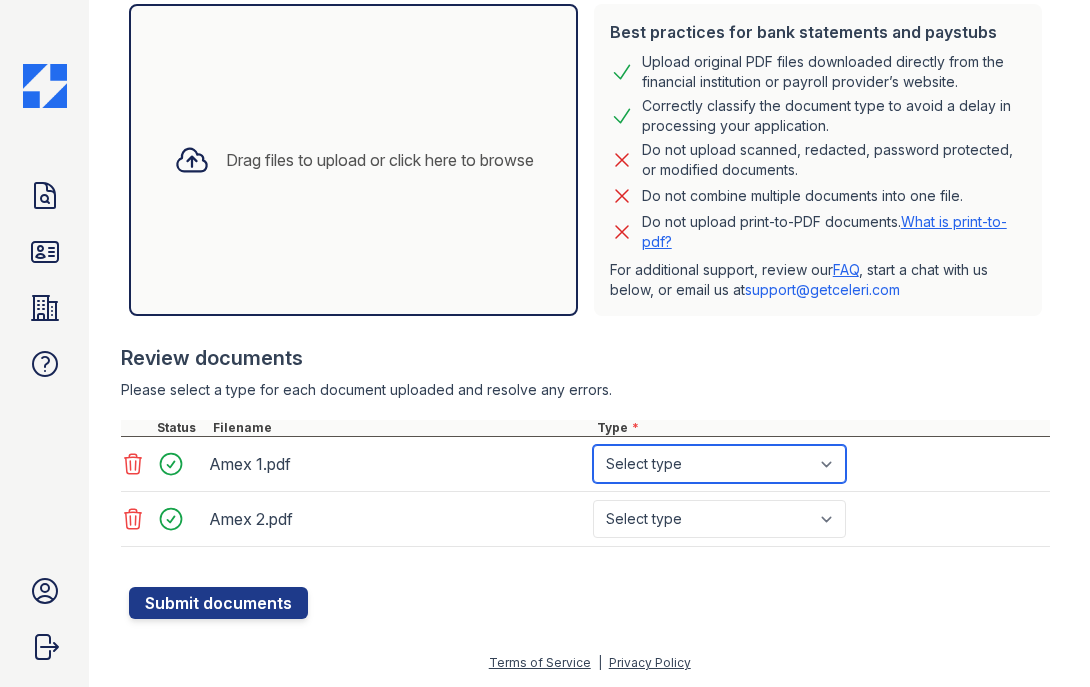 click on "Select type
Paystub
Bank Statement
Offer Letter
Tax Documents
Benefit Award Letter
Investment Account Statement
Other" at bounding box center [719, 464] 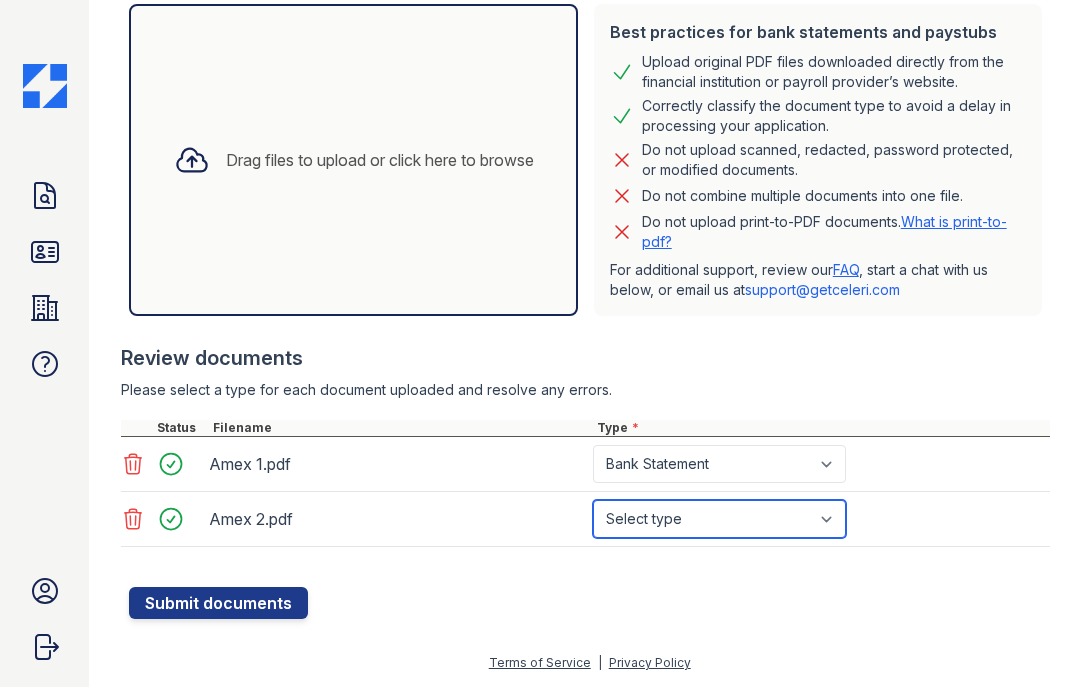 click on "Select type
Paystub
Bank Statement
Offer Letter
Tax Documents
Benefit Award Letter
Investment Account Statement
Other" at bounding box center (719, 519) 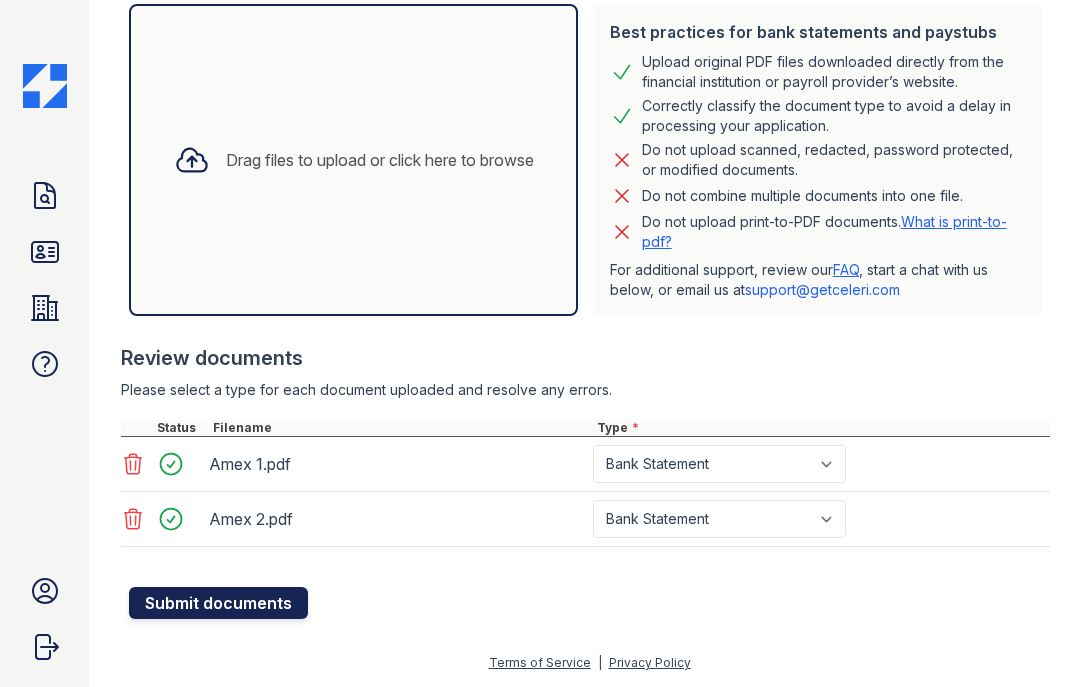 click on "Submit documents" at bounding box center (218, 603) 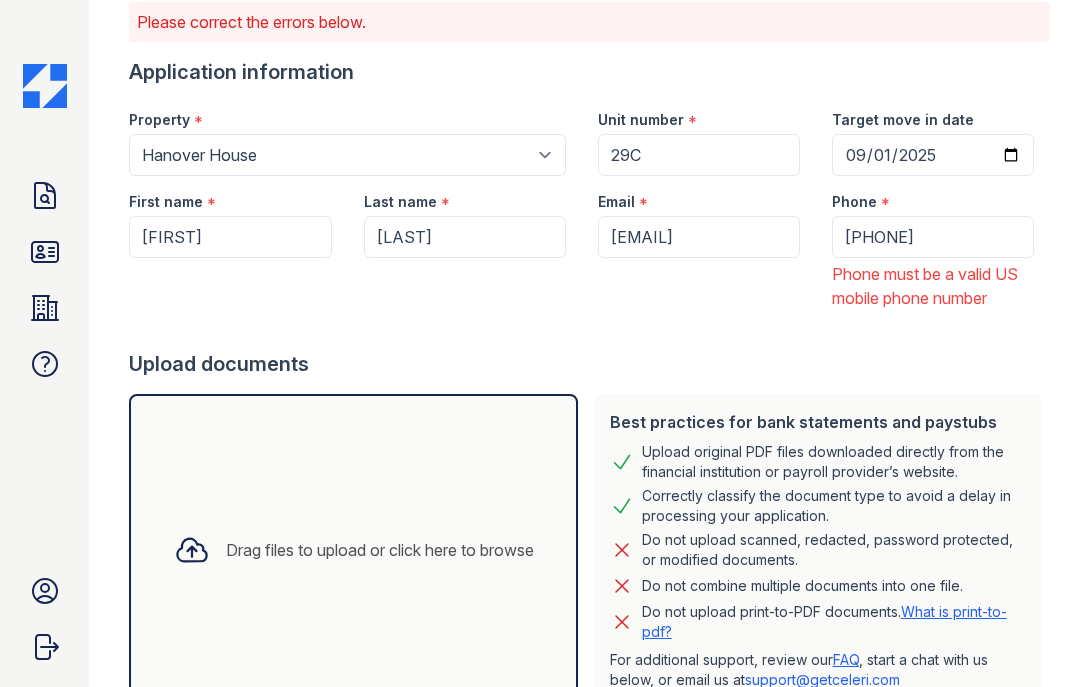 scroll, scrollTop: 319, scrollLeft: 0, axis: vertical 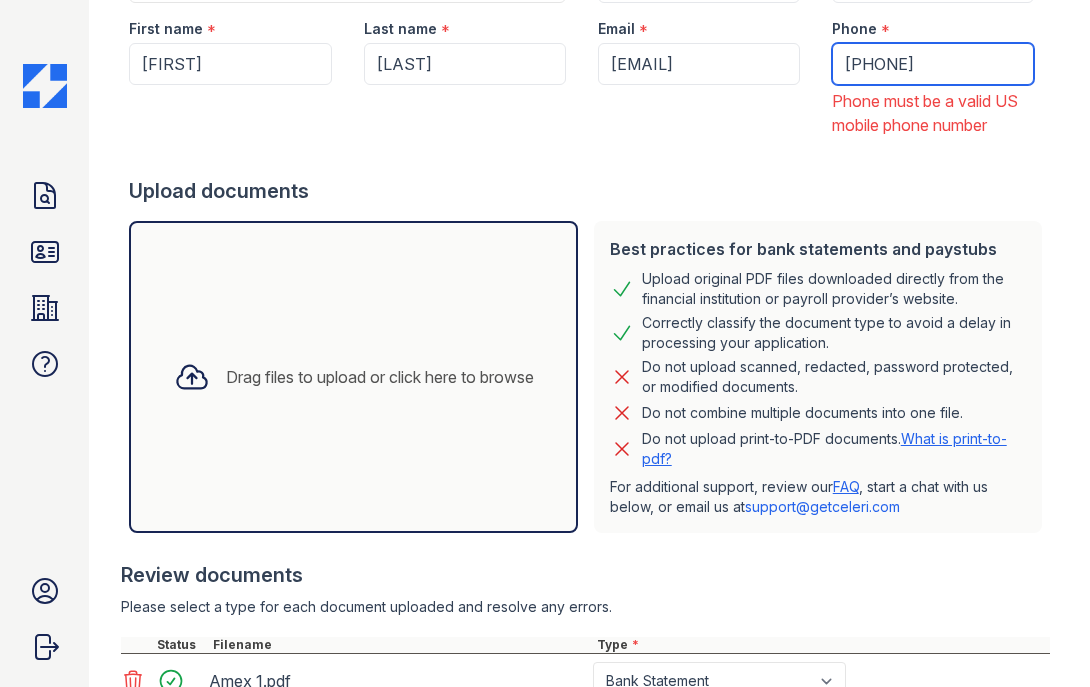 drag, startPoint x: 959, startPoint y: 59, endPoint x: 710, endPoint y: 40, distance: 249.72385 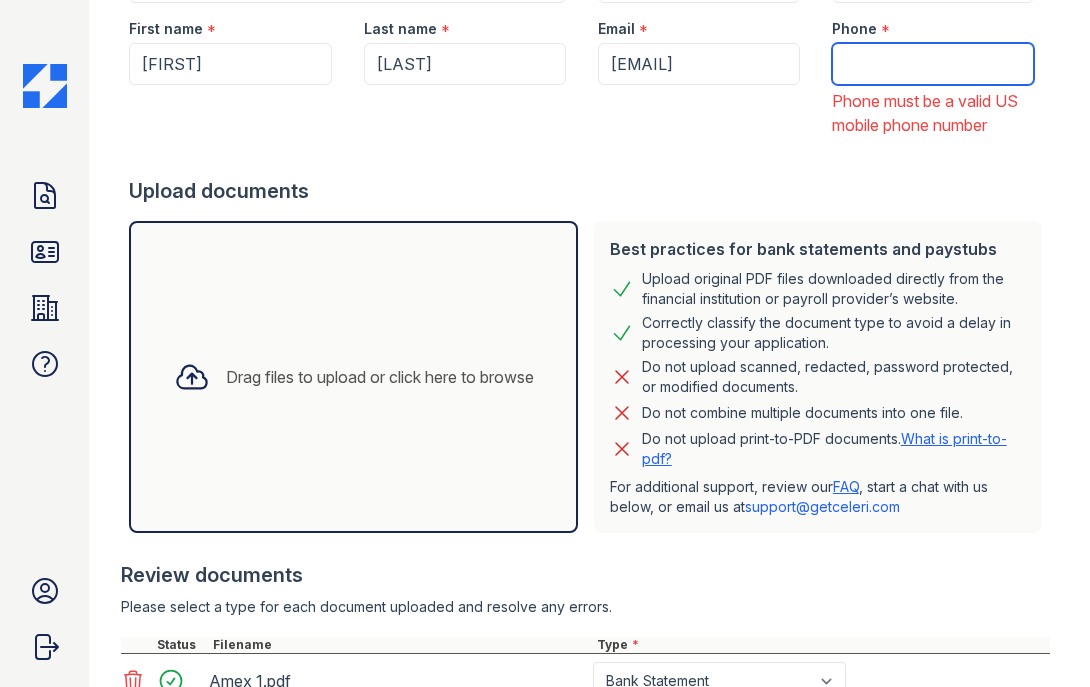 paste on "[PHONE]" 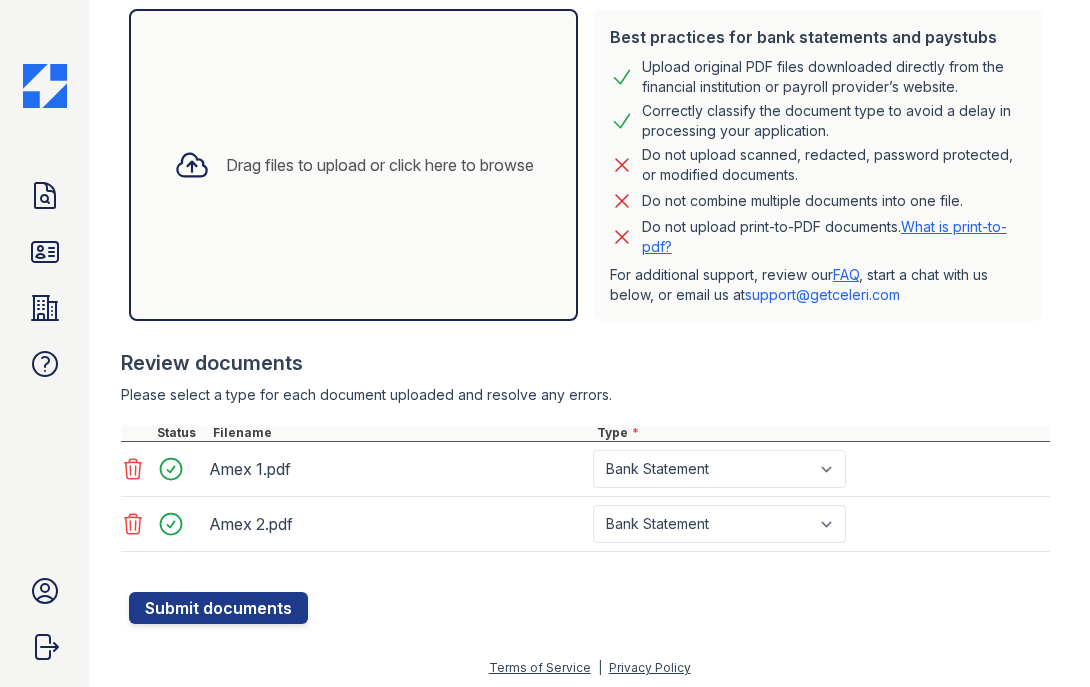 scroll, scrollTop: 536, scrollLeft: 0, axis: vertical 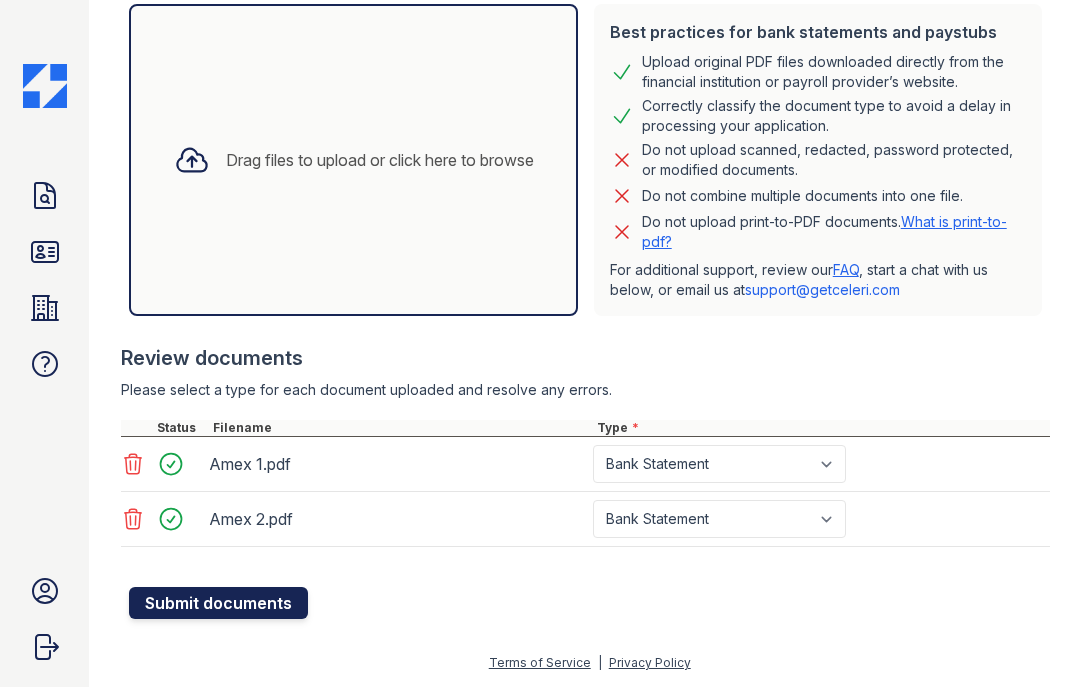 type on "[PHONE]" 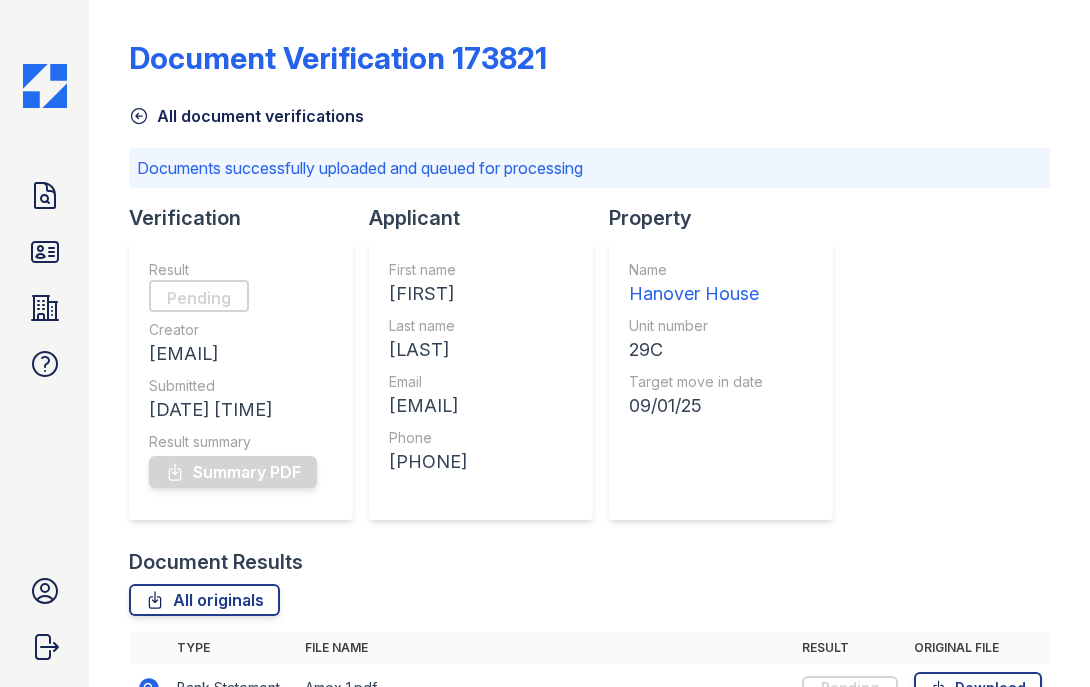 scroll, scrollTop: 163, scrollLeft: 0, axis: vertical 